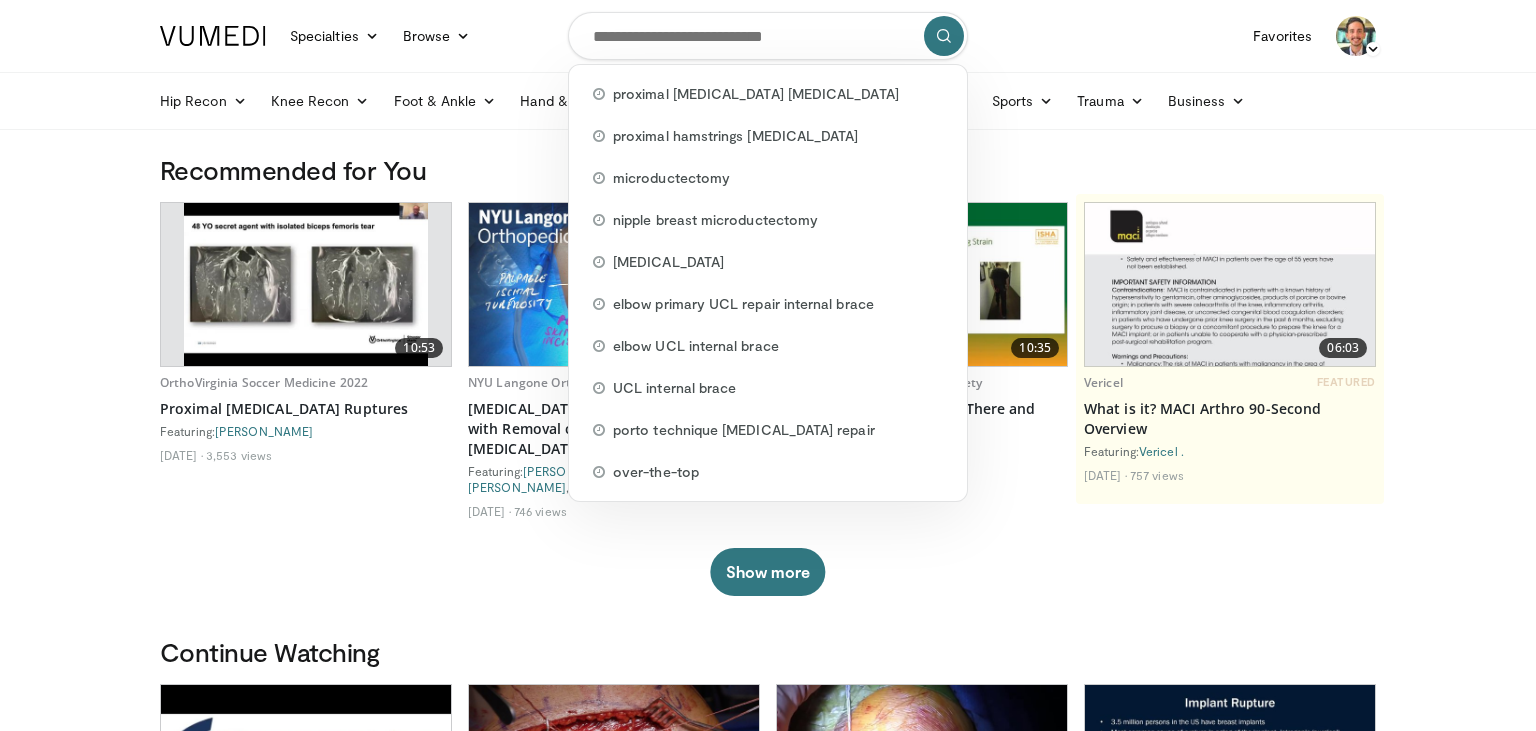 scroll, scrollTop: 0, scrollLeft: 0, axis: both 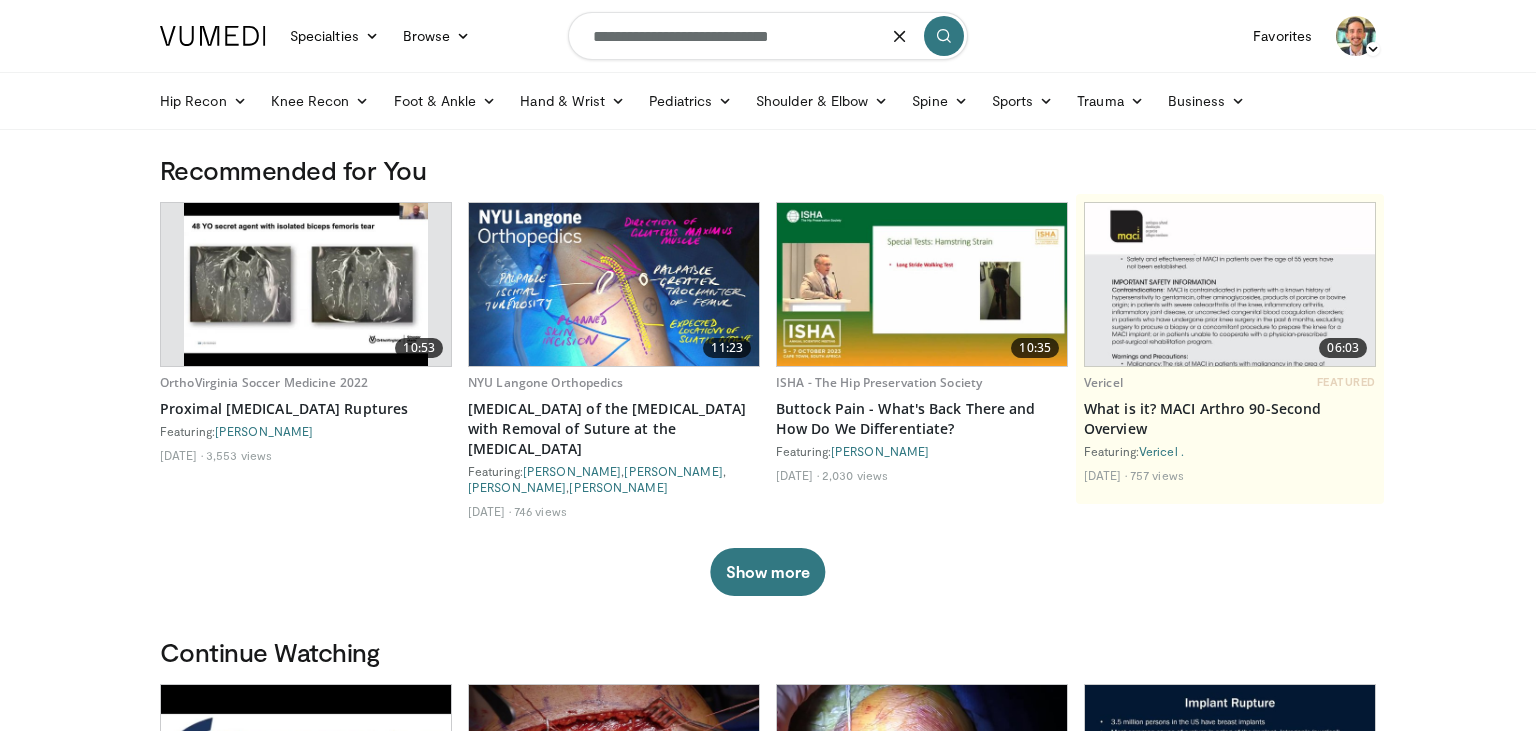 type on "**********" 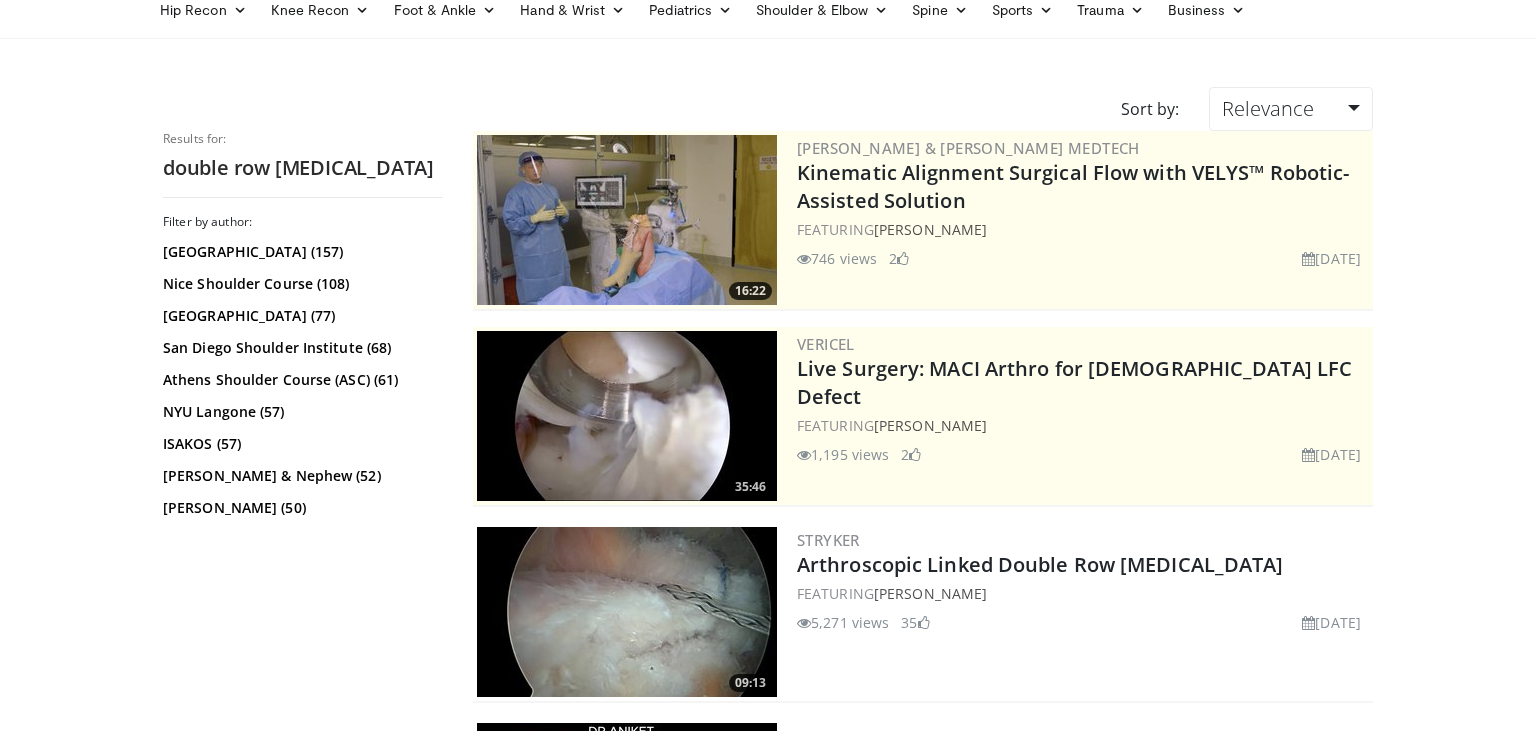 scroll, scrollTop: 211, scrollLeft: 0, axis: vertical 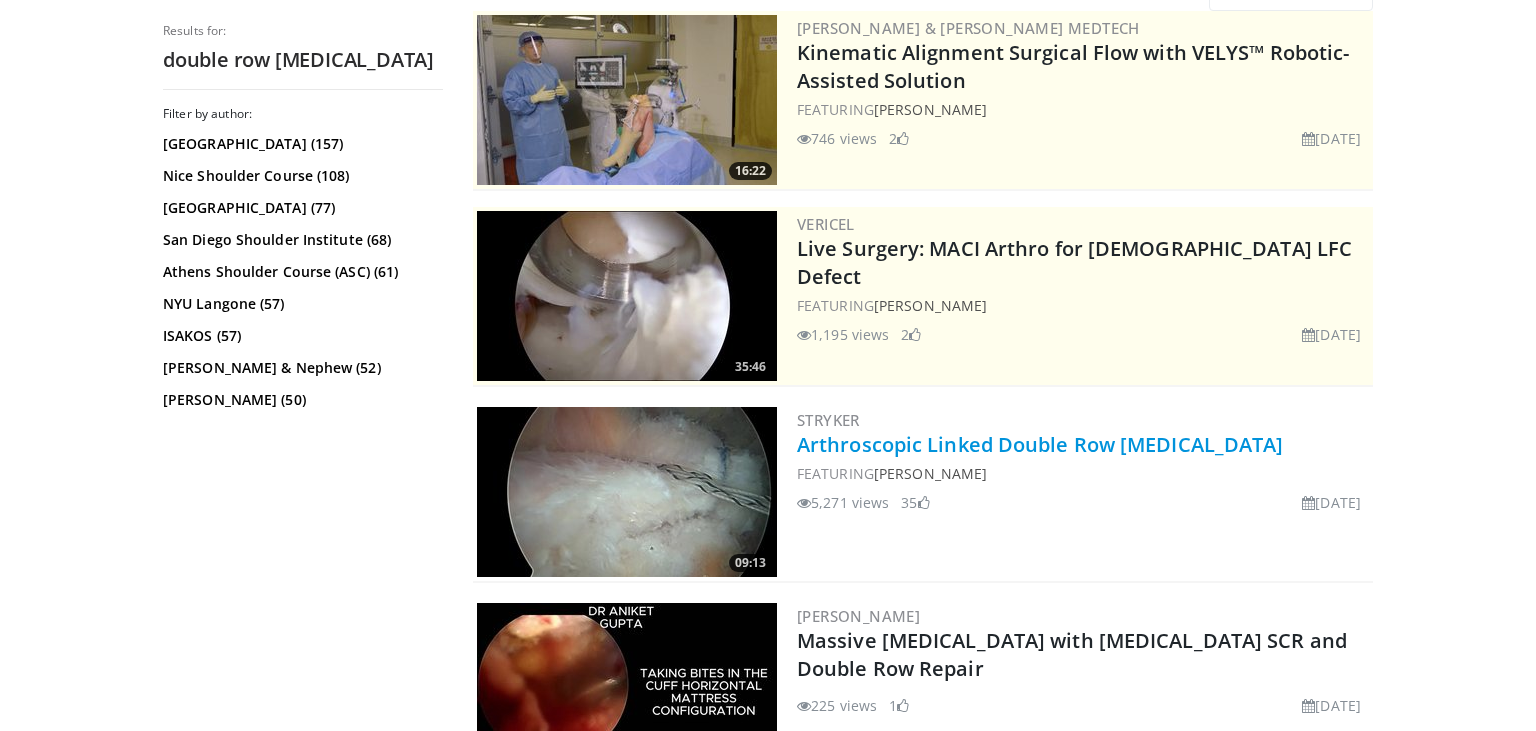 click on "Arthroscopic Linked Double Row [MEDICAL_DATA]" at bounding box center (1040, 444) 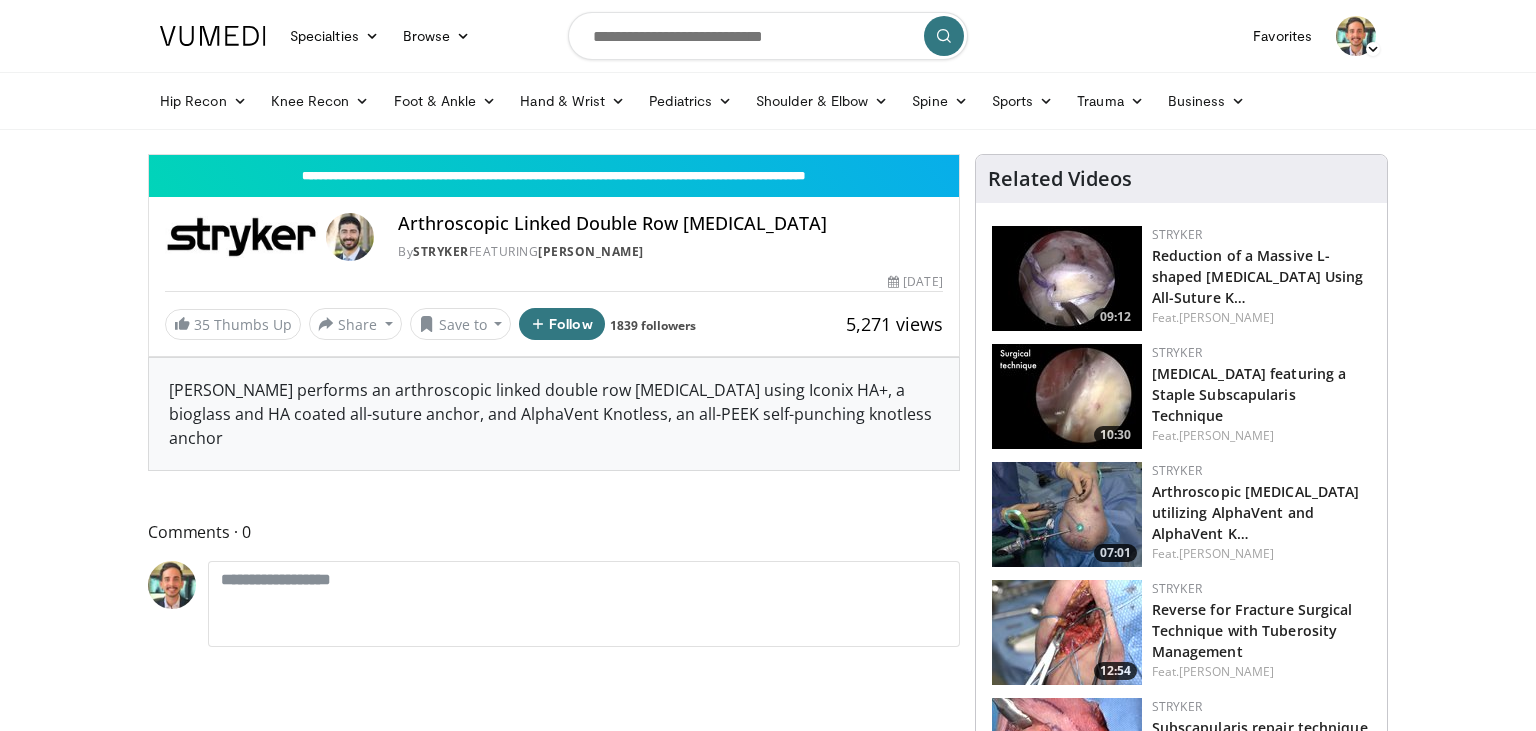 scroll, scrollTop: 0, scrollLeft: 0, axis: both 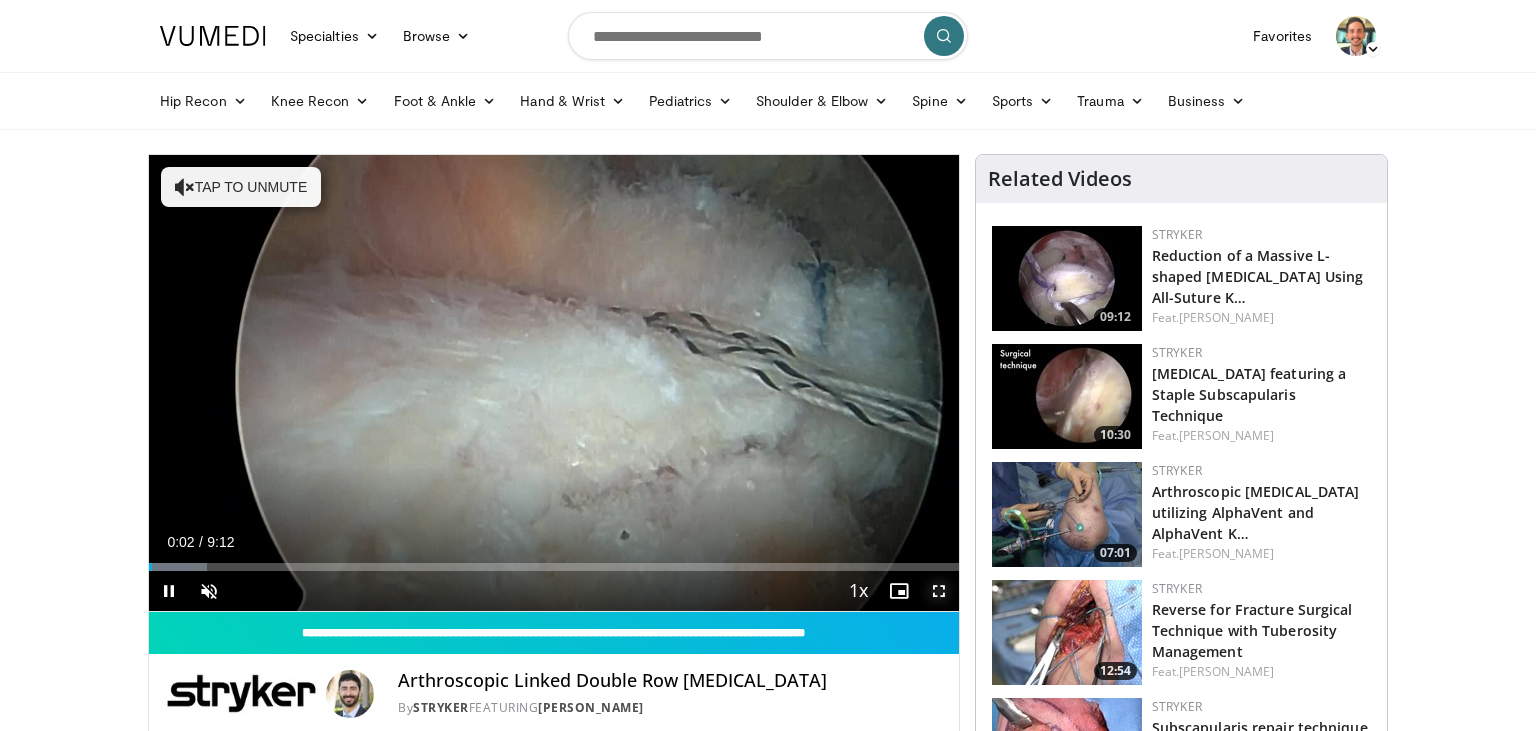 click at bounding box center [939, 591] 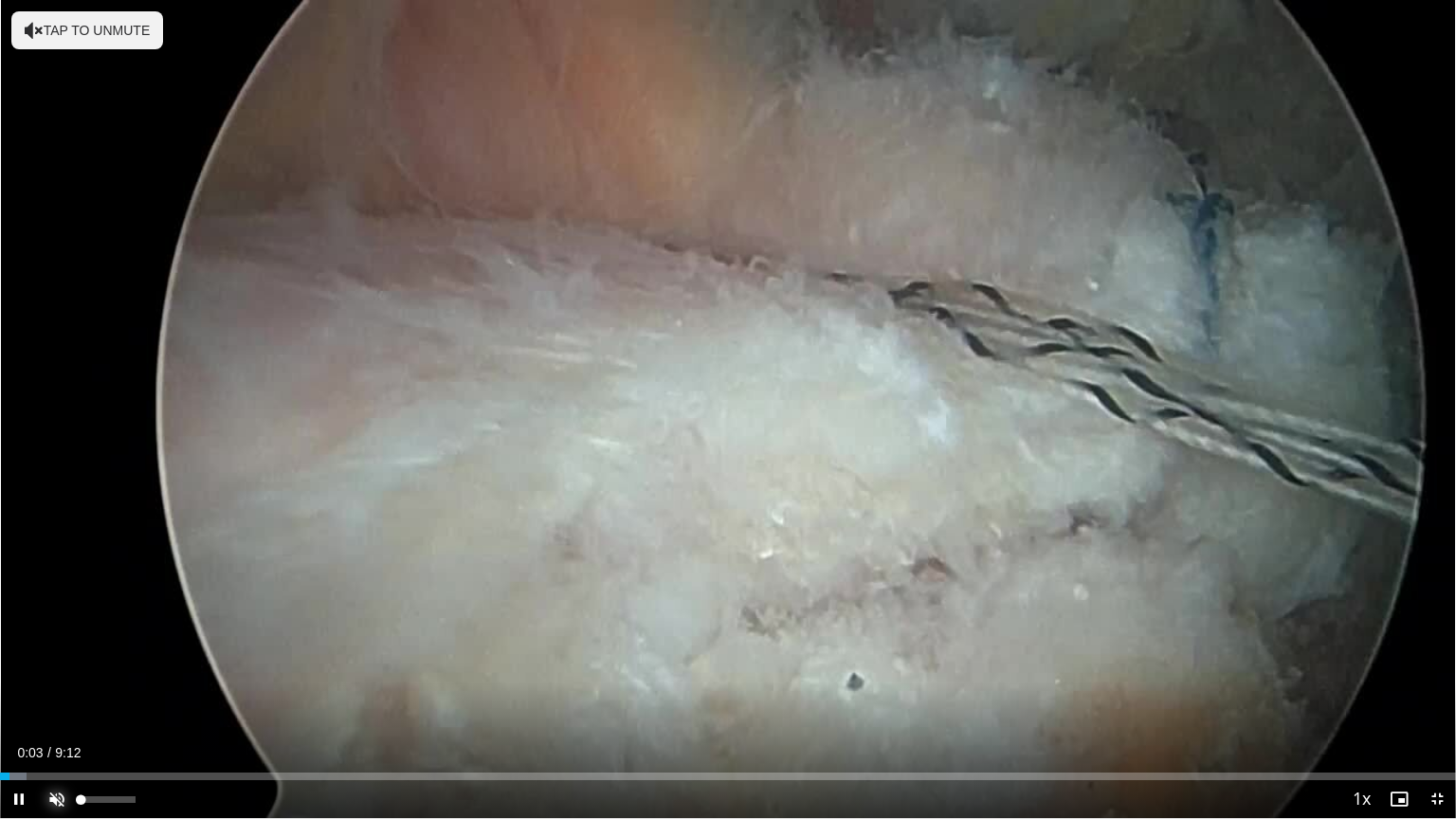 click at bounding box center (57, 799) 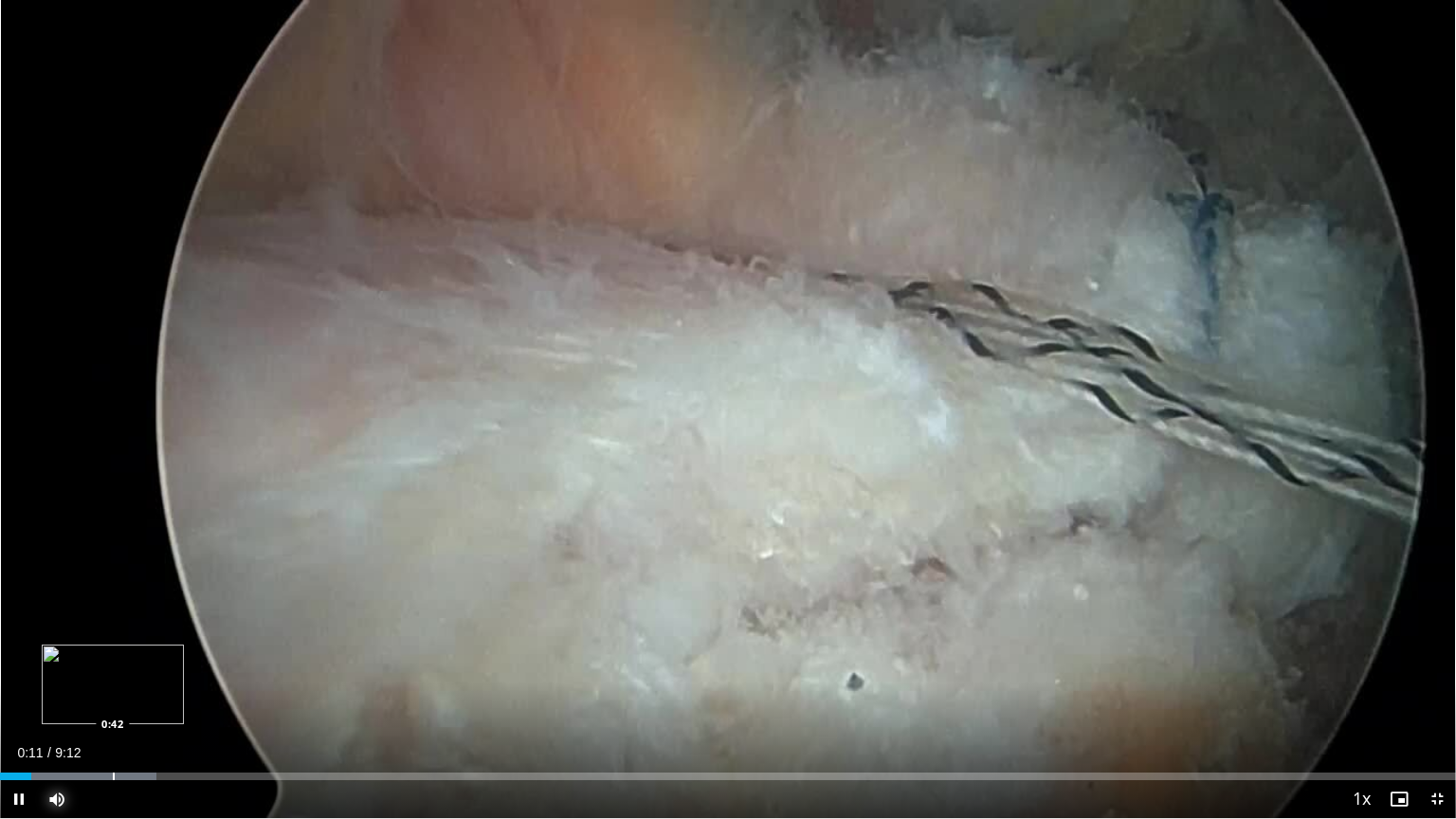 click at bounding box center (114, 776) 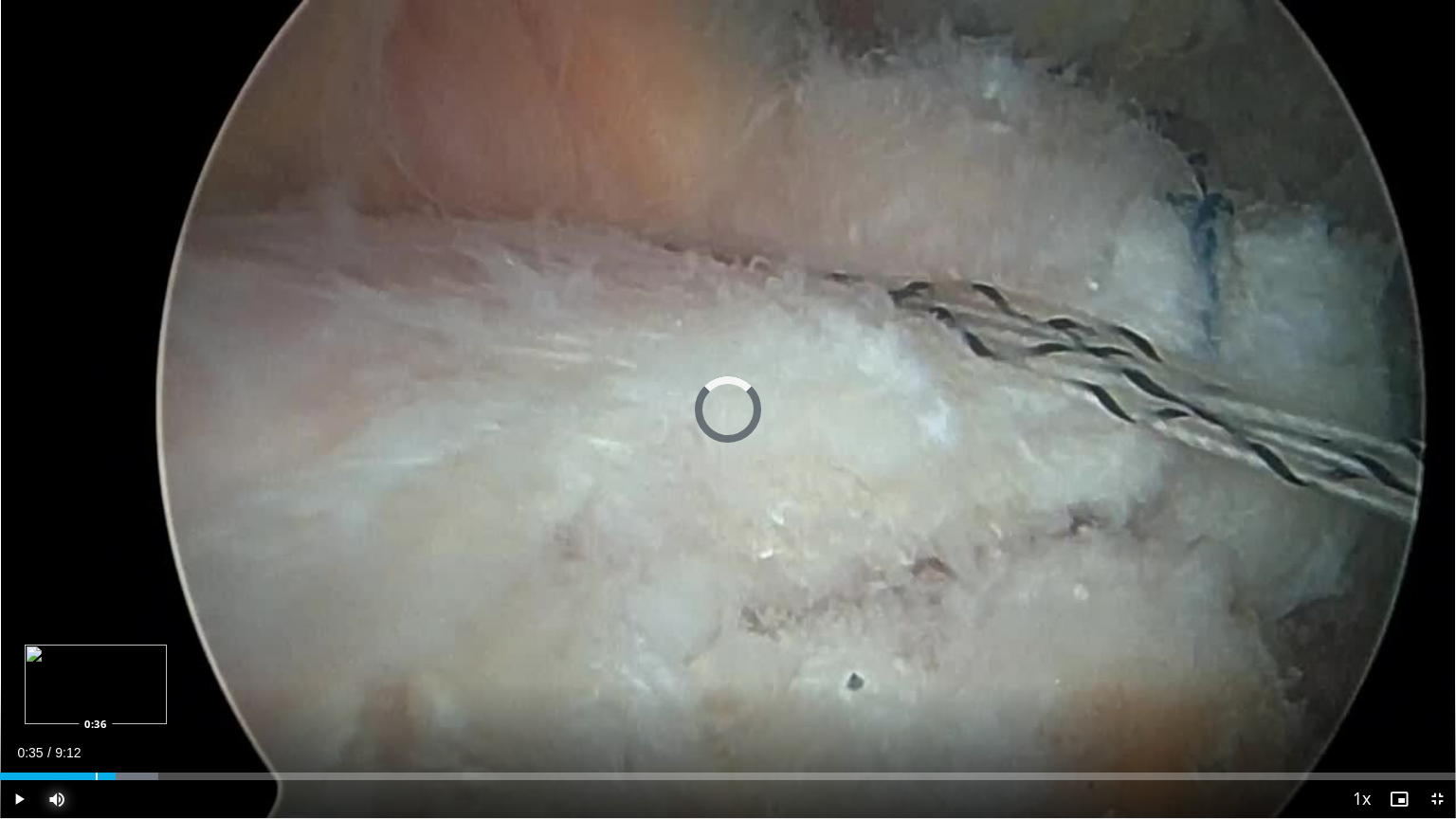 click on "Loaded :  10.87% 0:43 0:36" at bounding box center [728, 776] 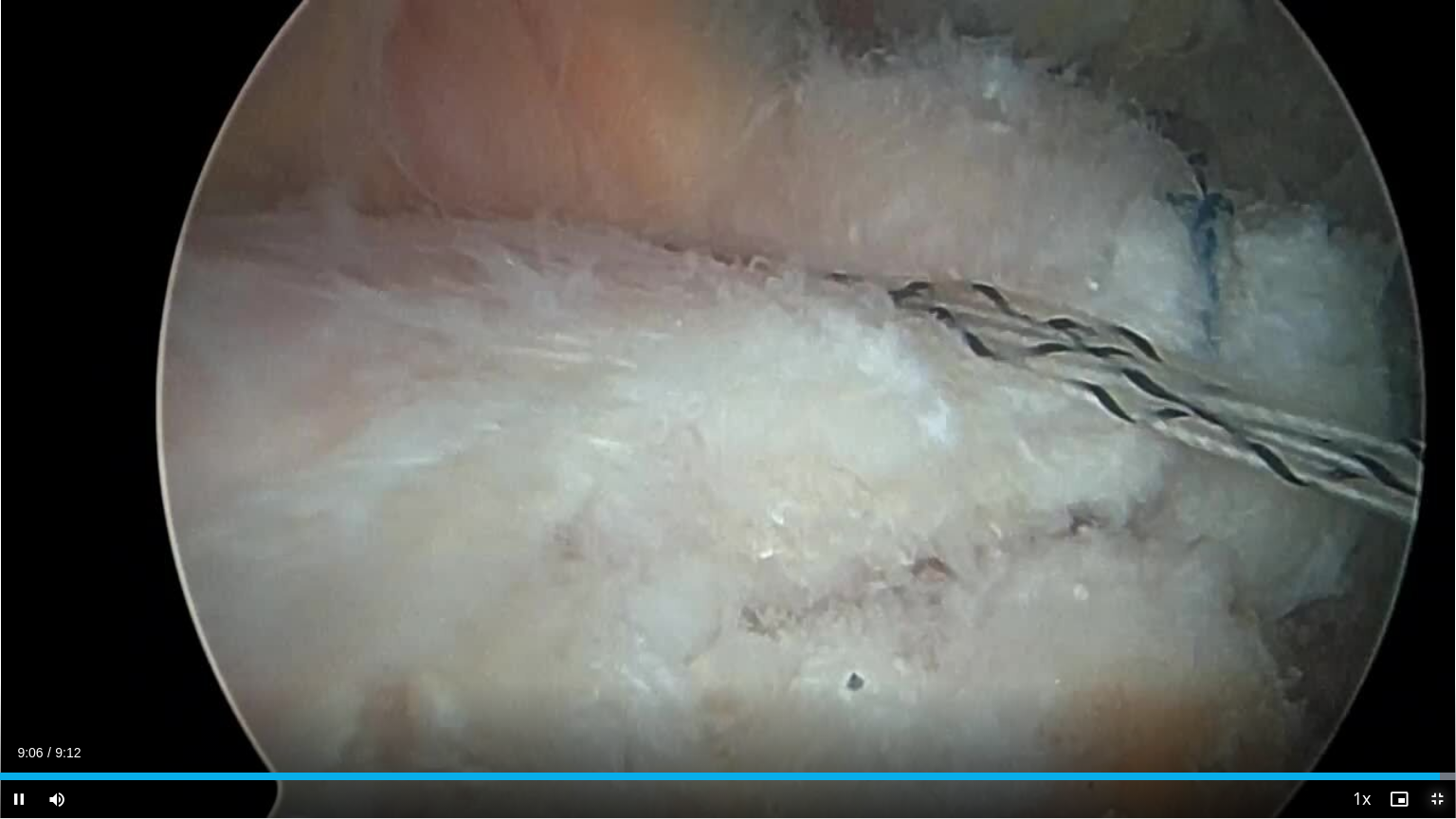 click at bounding box center [1437, 799] 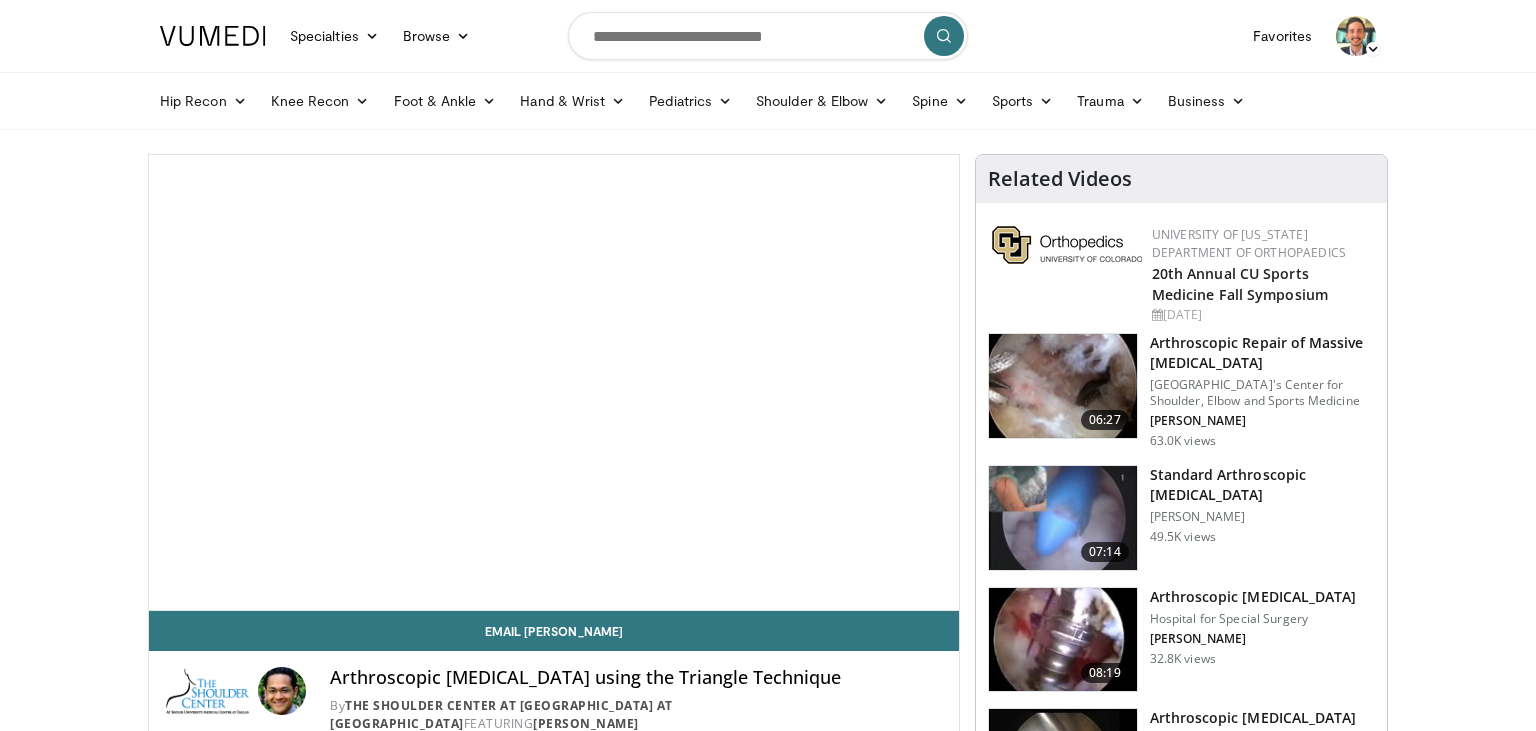scroll, scrollTop: 0, scrollLeft: 0, axis: both 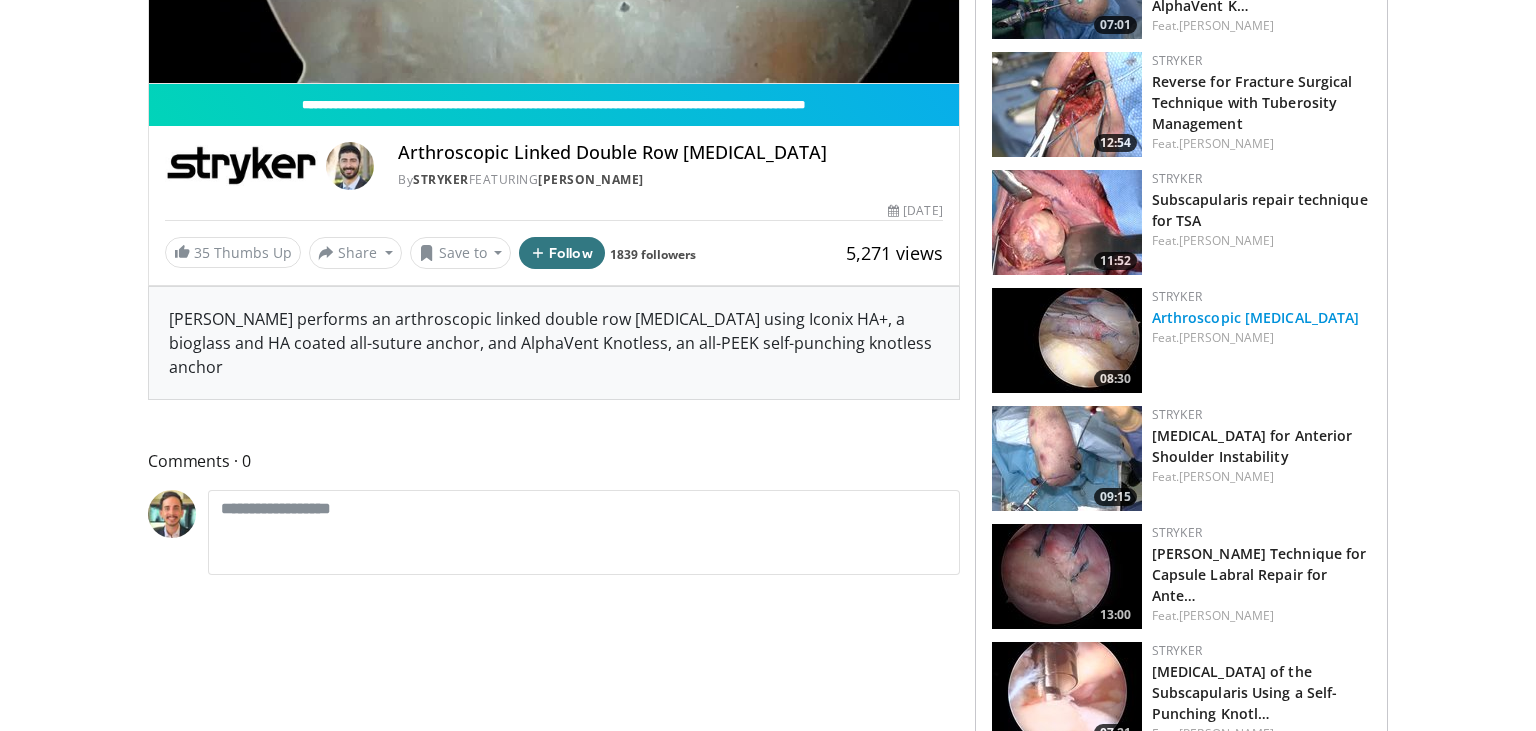 click on "Arthroscopic [MEDICAL_DATA]" at bounding box center [1256, 317] 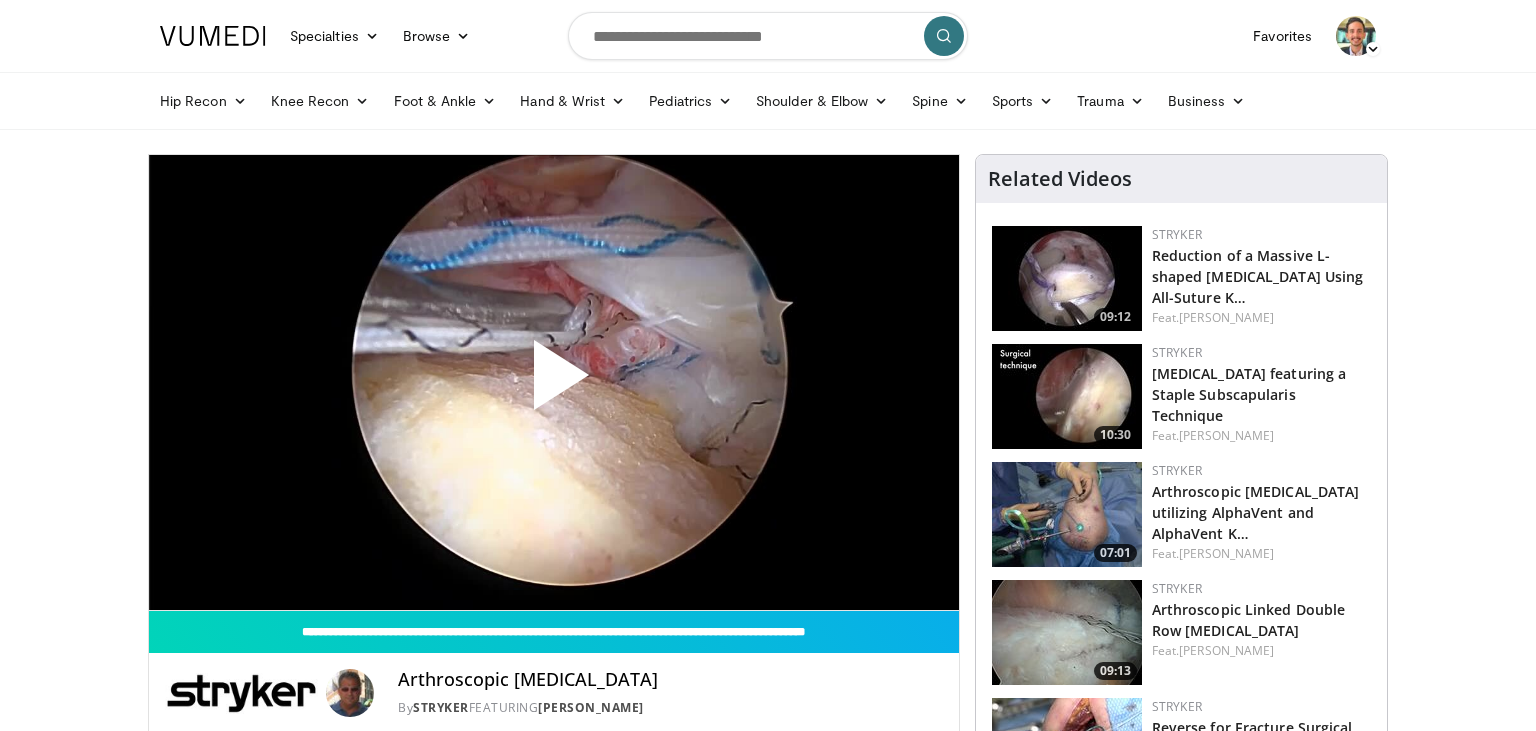 scroll, scrollTop: 0, scrollLeft: 0, axis: both 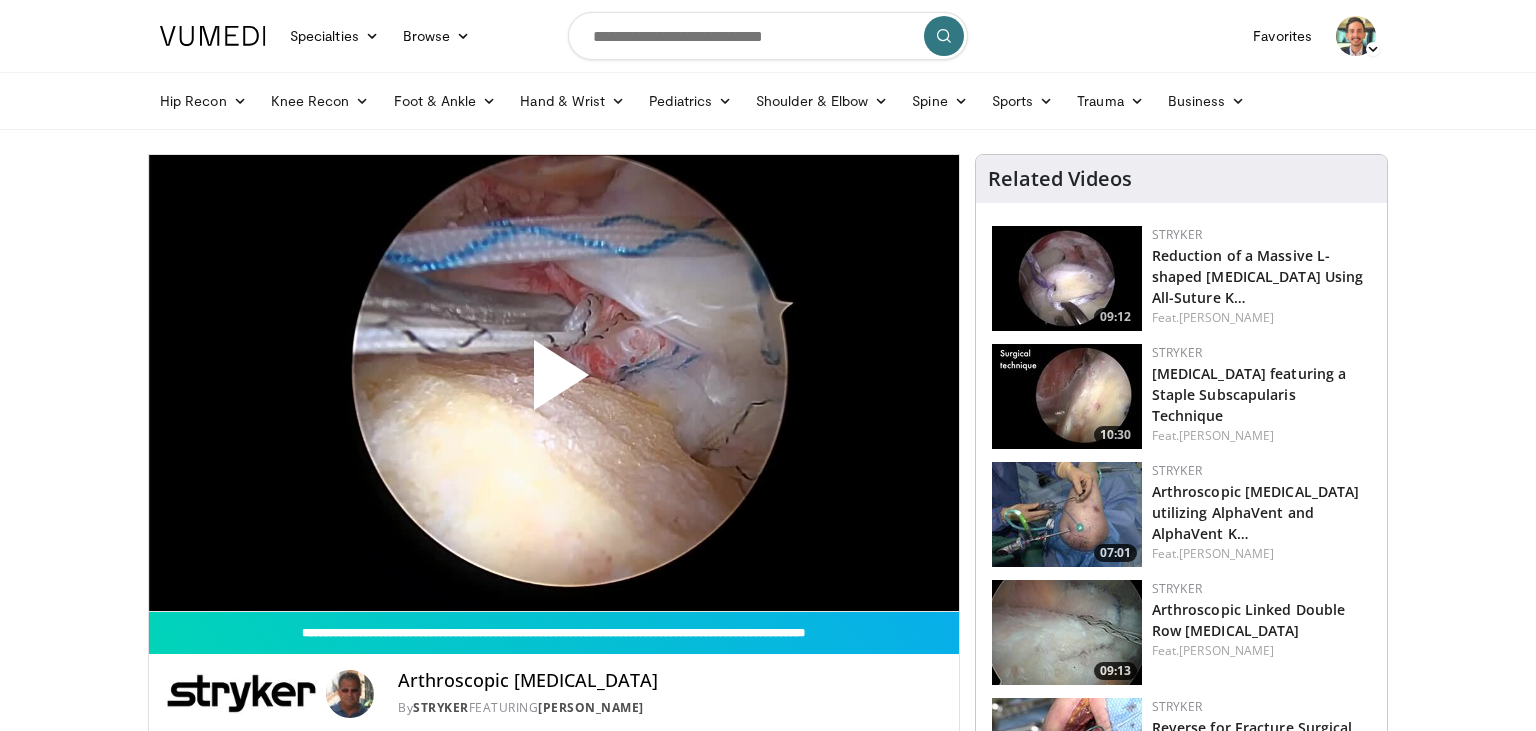 click at bounding box center [554, 383] 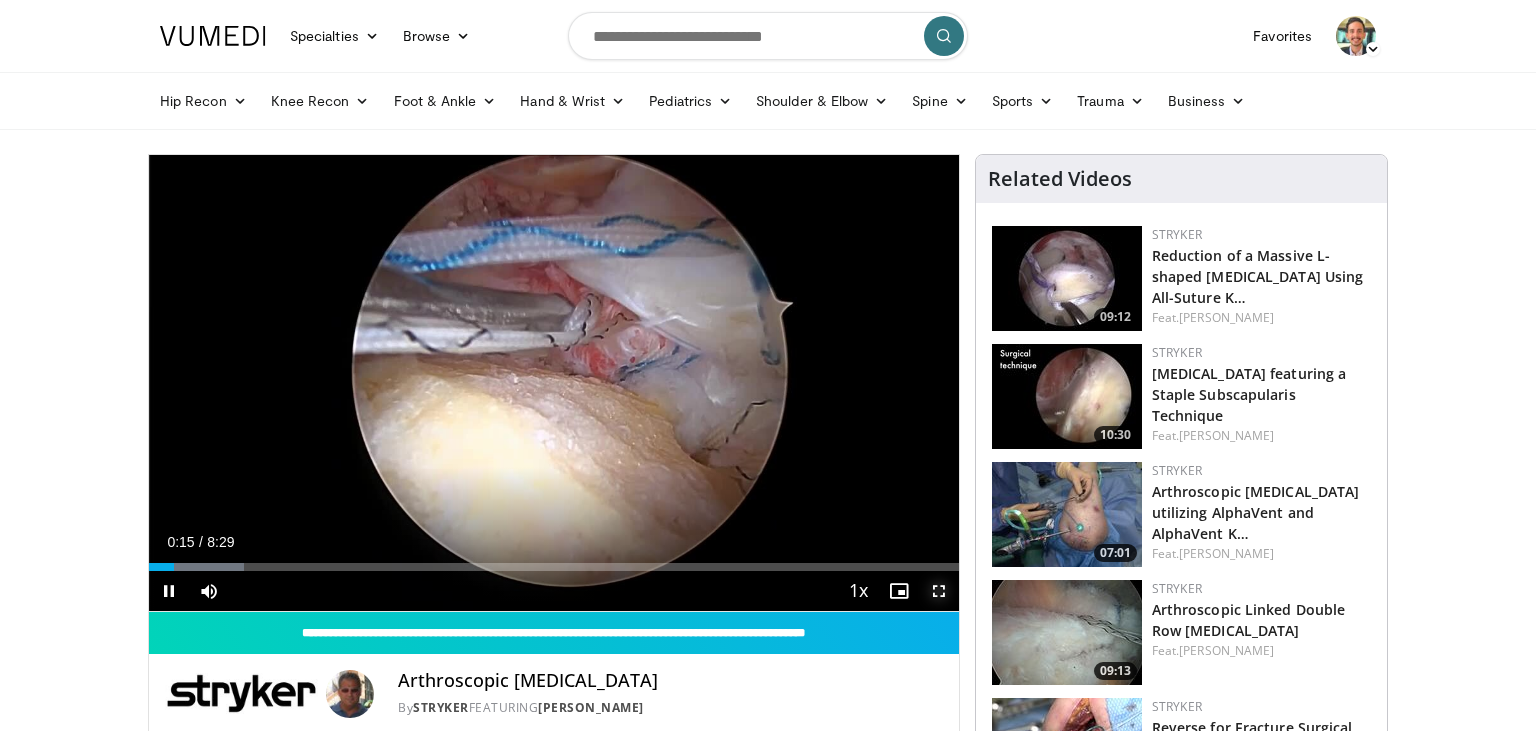click at bounding box center (939, 591) 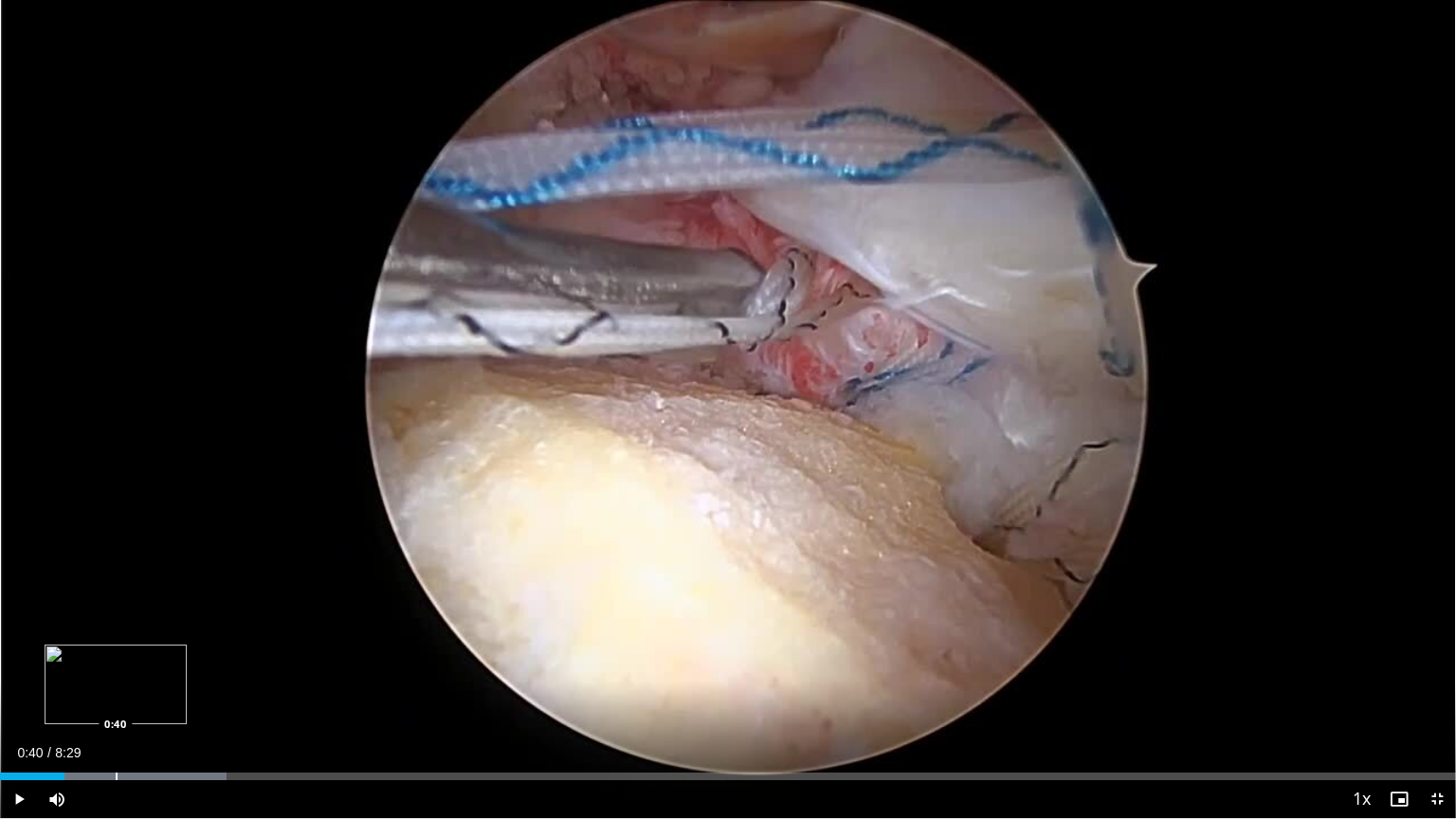 click on "Loaded :  15.57% 0:22 0:40" at bounding box center [728, 771] 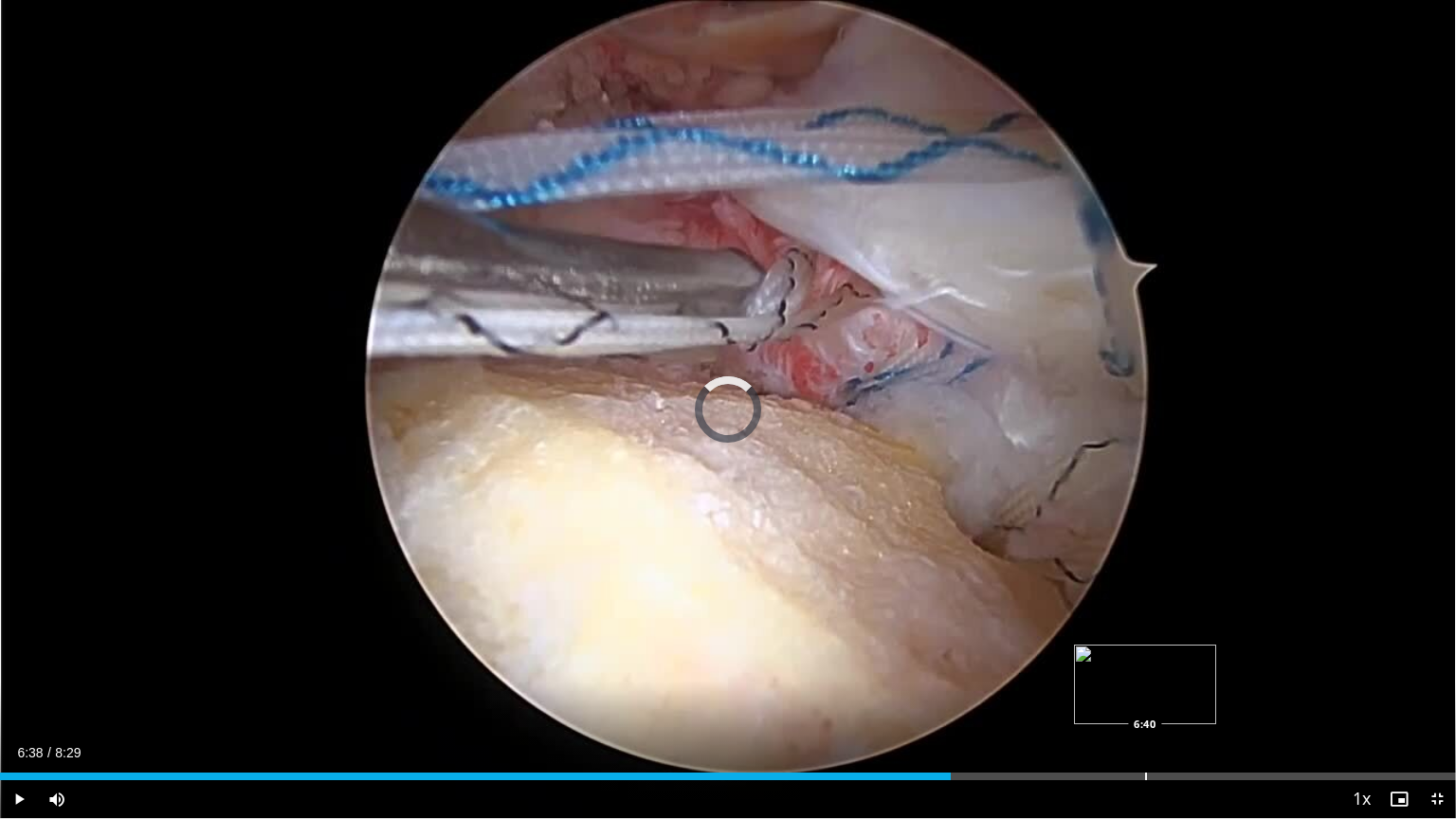 click on "Loaded :  0.00% 5:32 6:40" at bounding box center [728, 776] 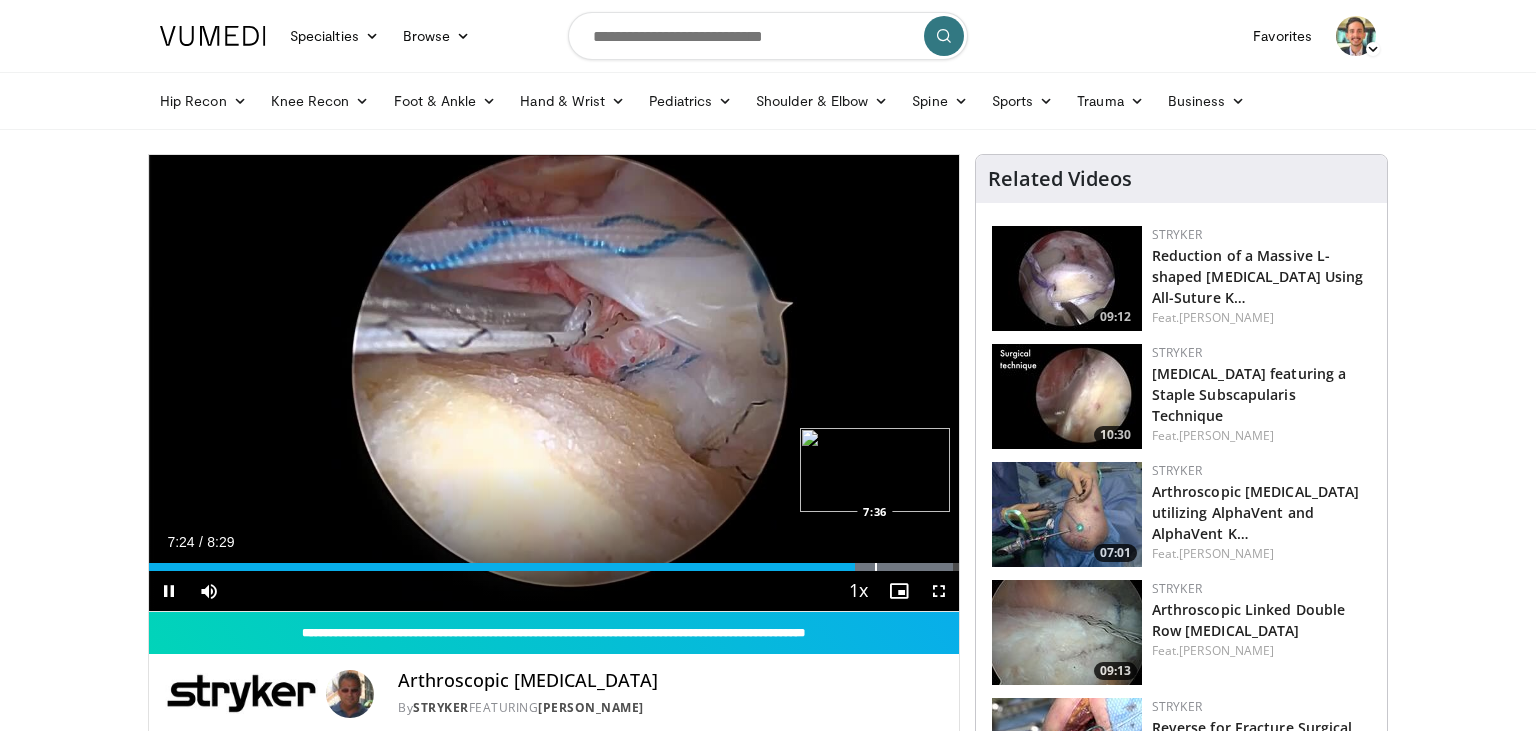 click at bounding box center (878, 567) 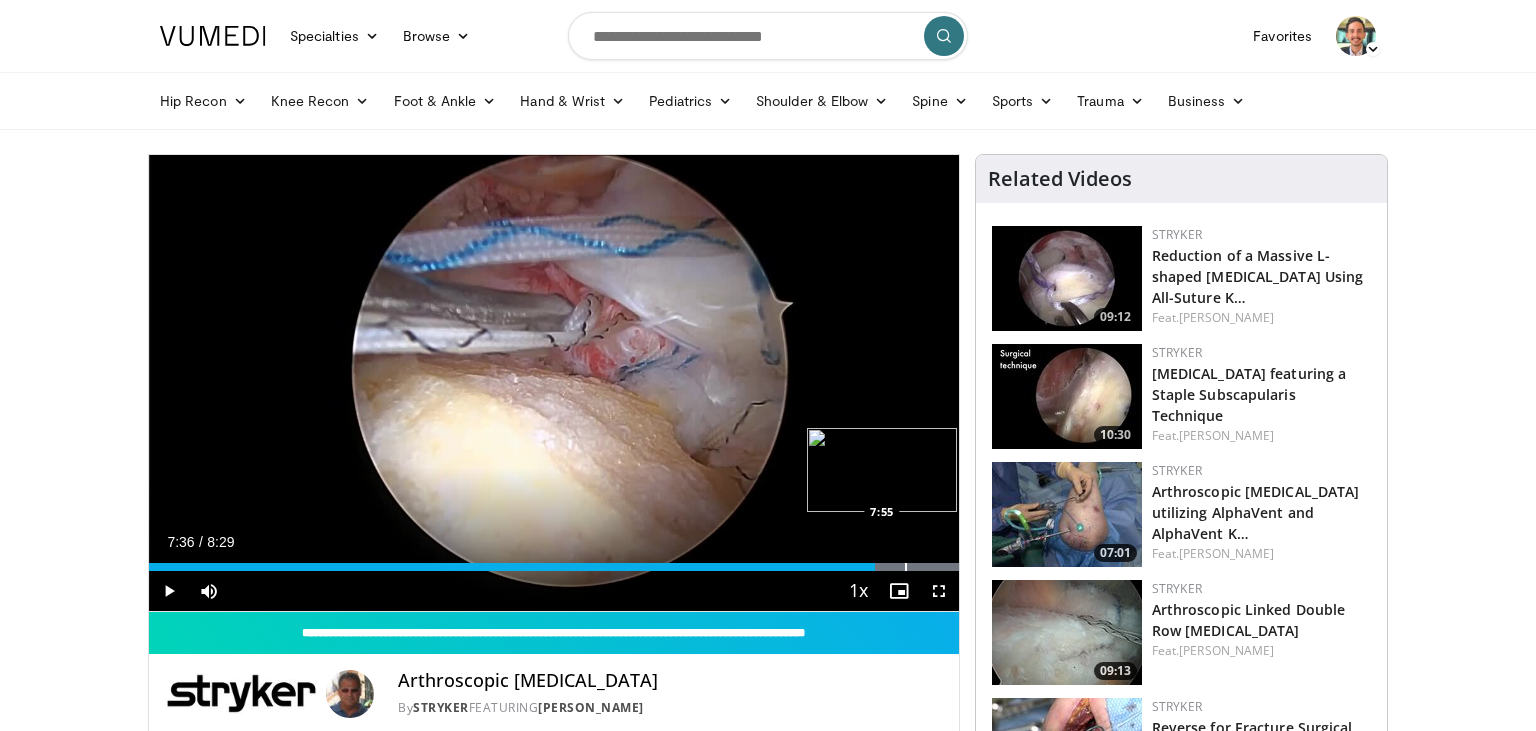 click at bounding box center [906, 567] 